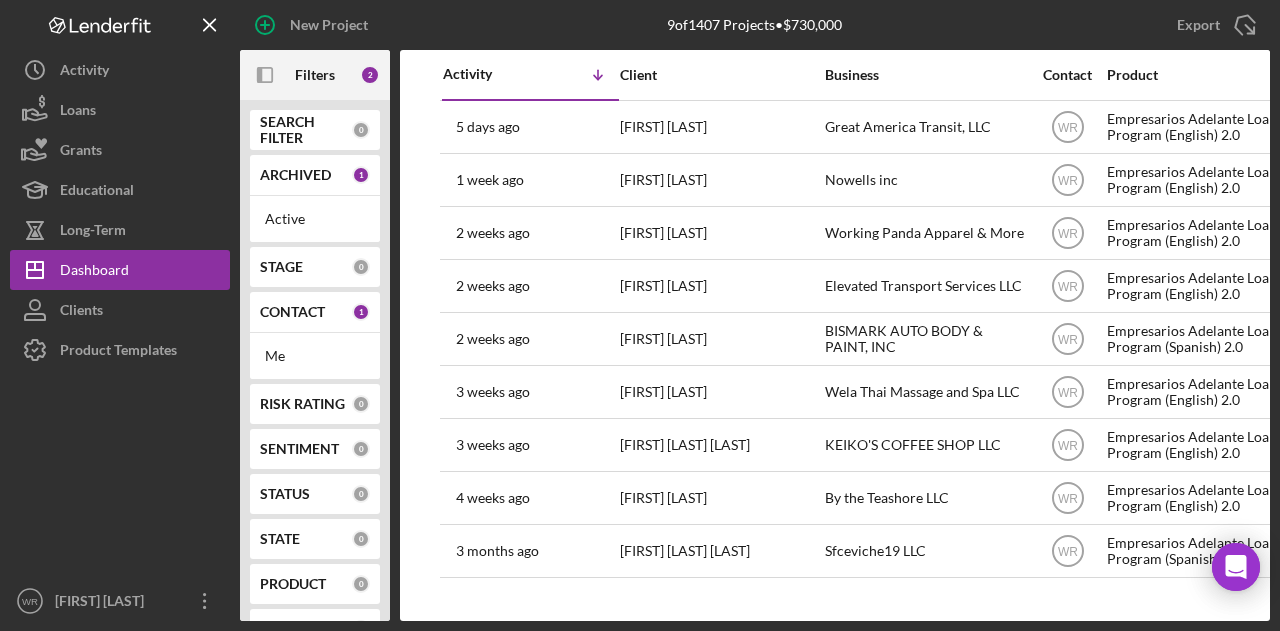 scroll, scrollTop: 0, scrollLeft: 0, axis: both 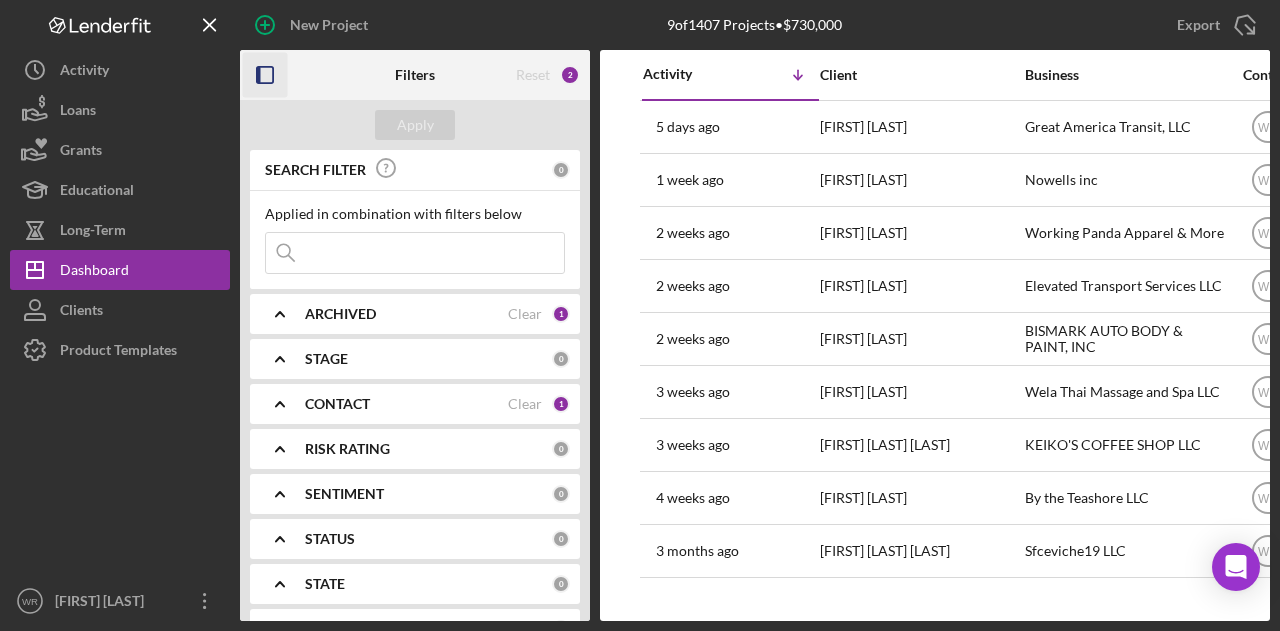 click 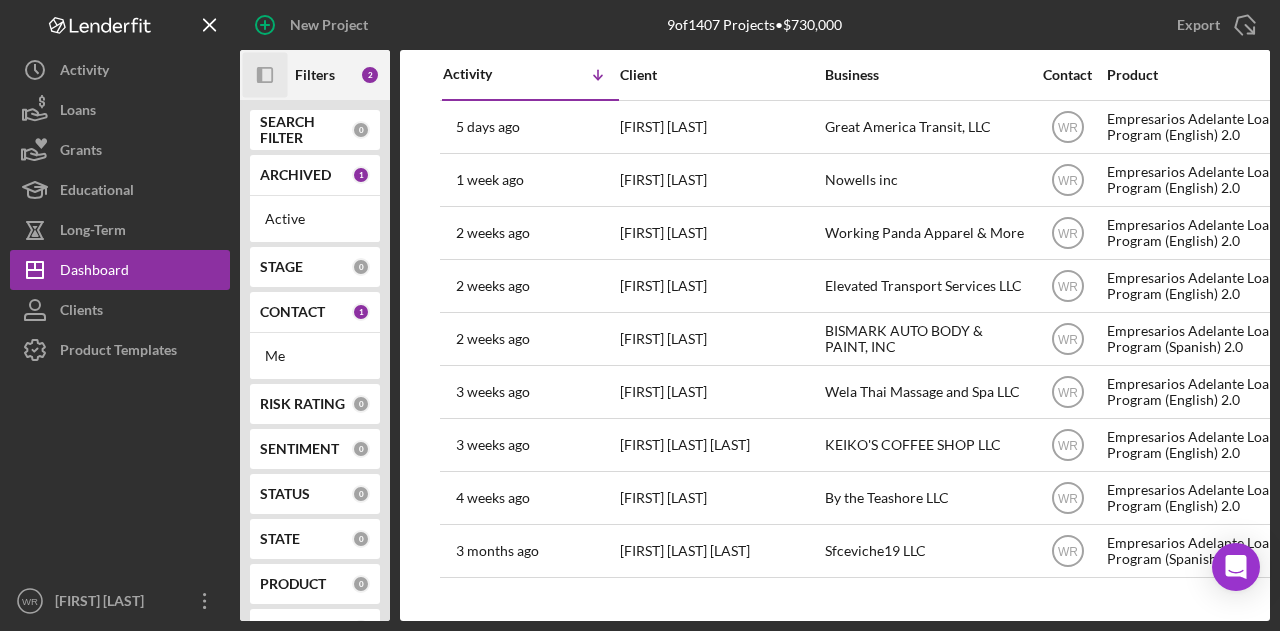 click on "Icon/Panel Side Expand" 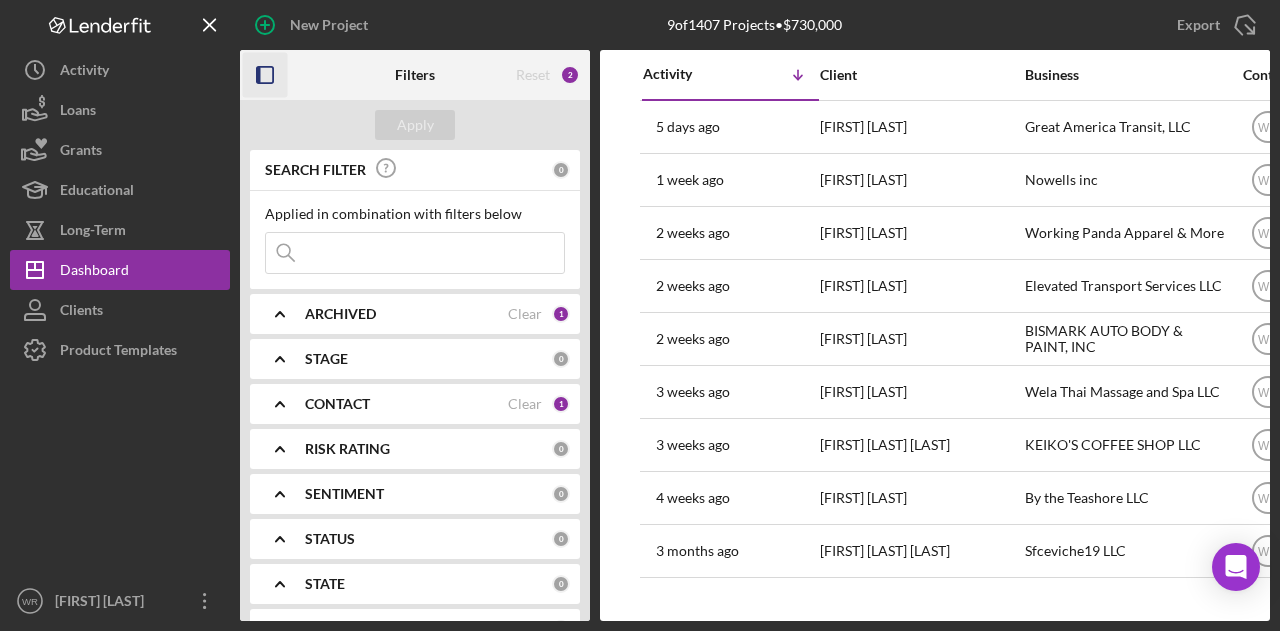 click on "CONTACT" at bounding box center [337, 404] 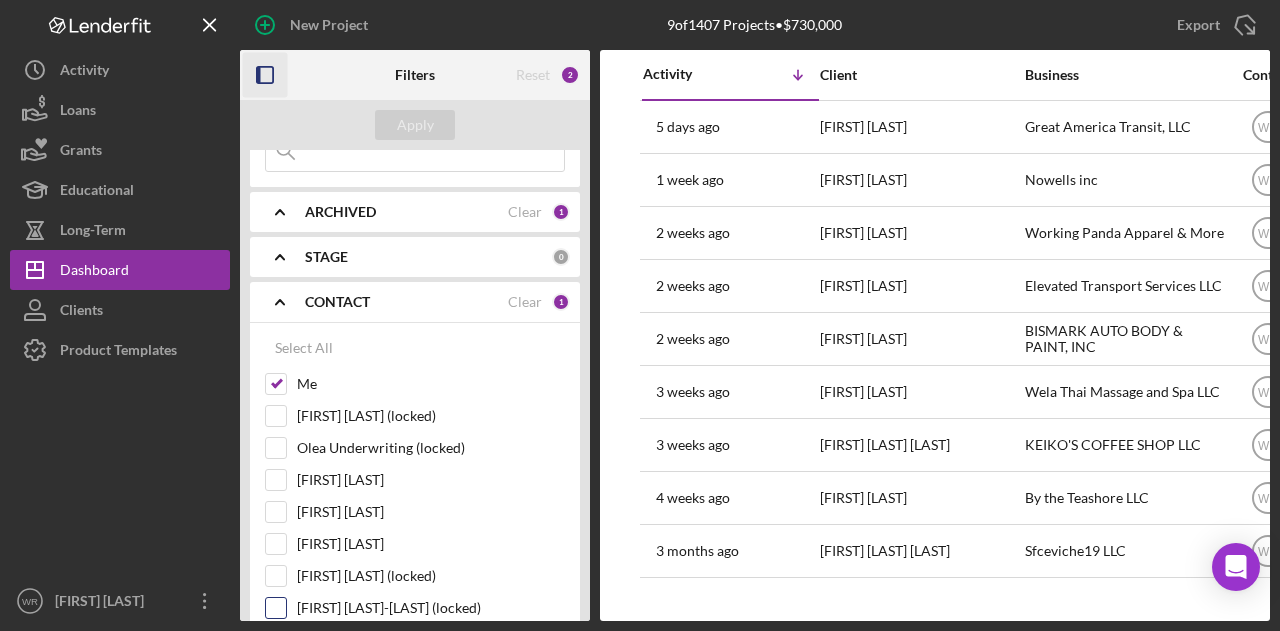 scroll, scrollTop: 200, scrollLeft: 0, axis: vertical 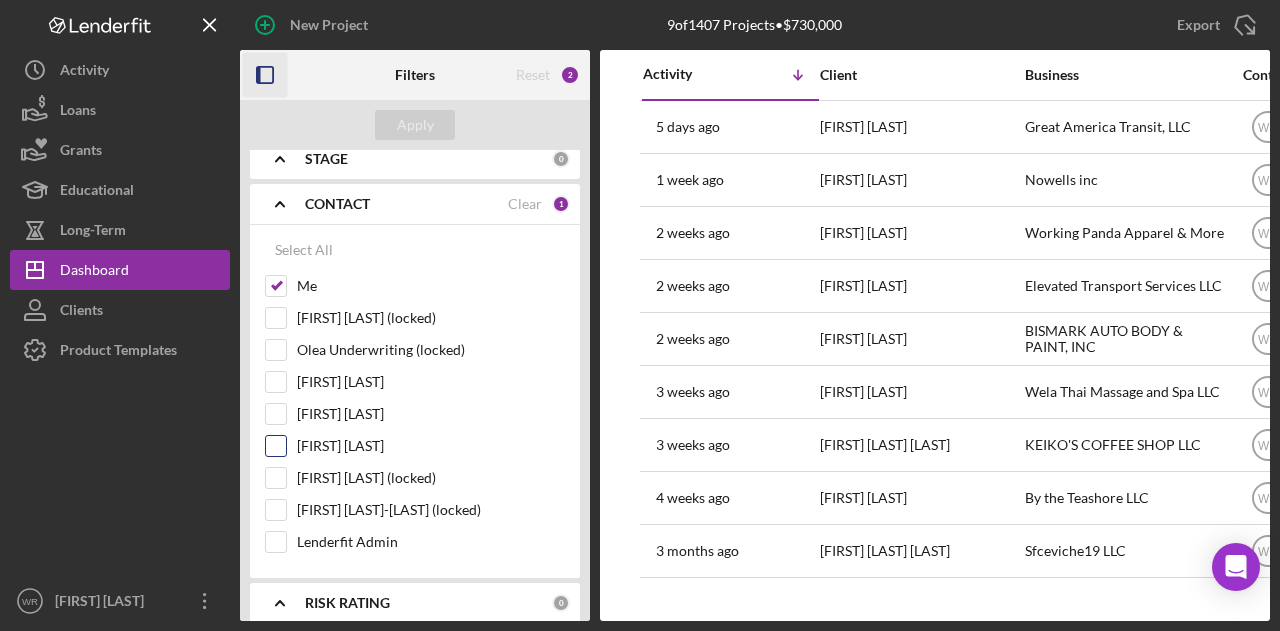 click on "Gloria Murillo" at bounding box center (431, 446) 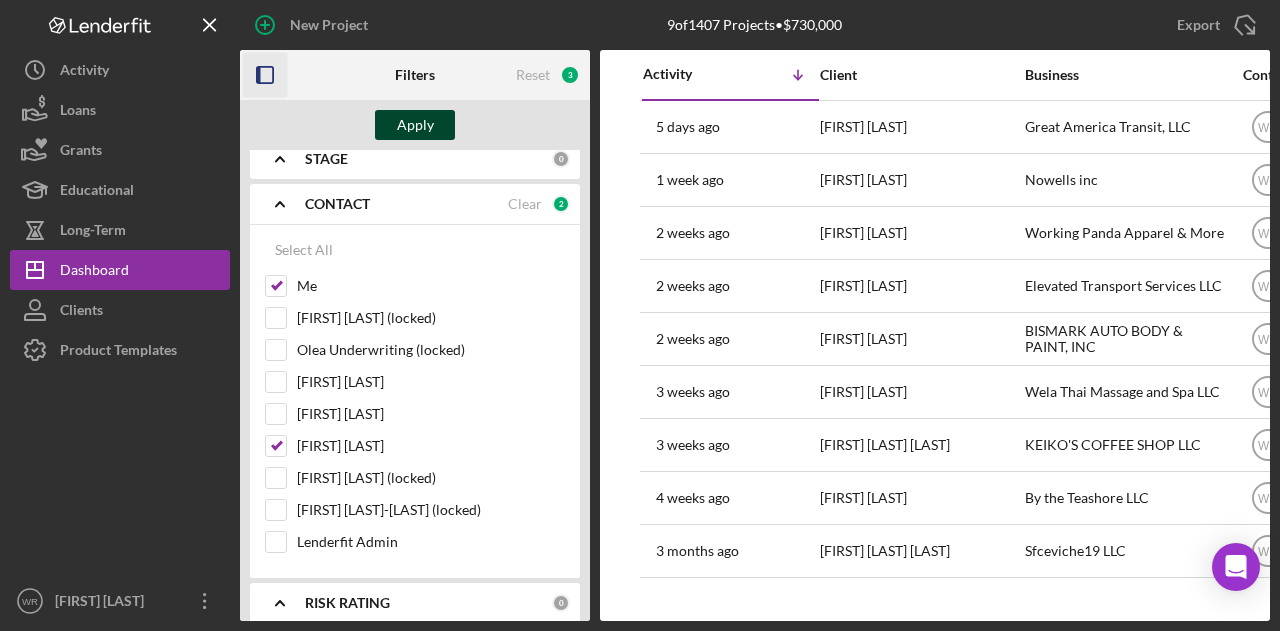 click on "Apply" at bounding box center [415, 125] 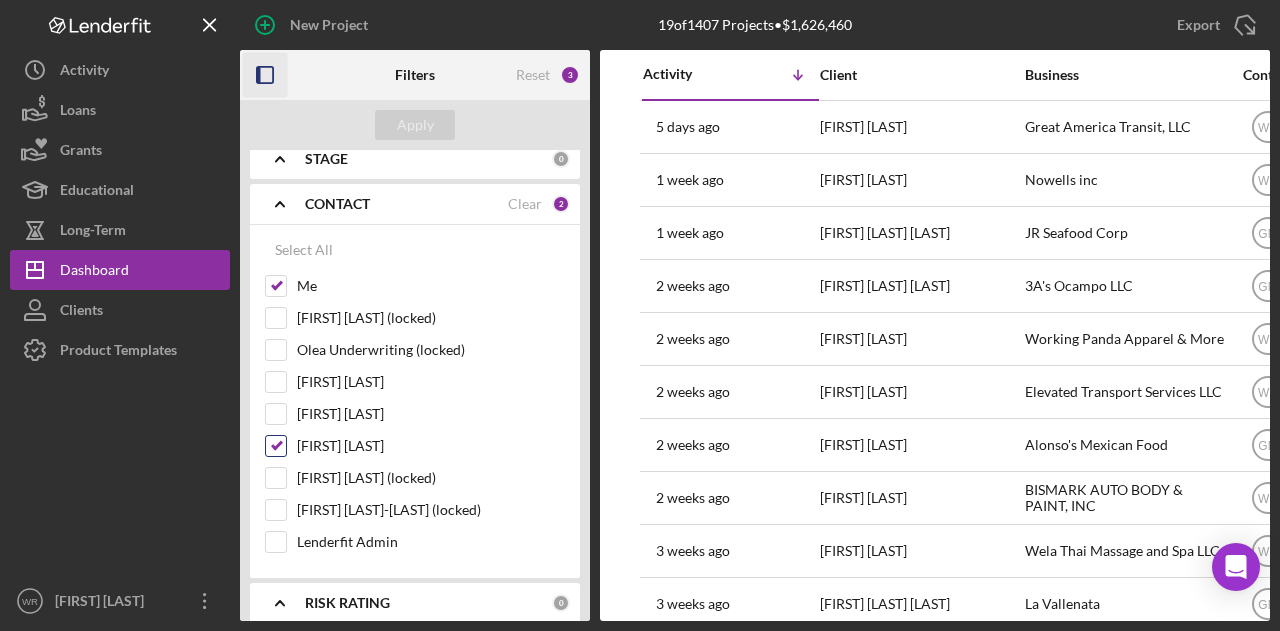click on "Gloria Murillo" at bounding box center [431, 446] 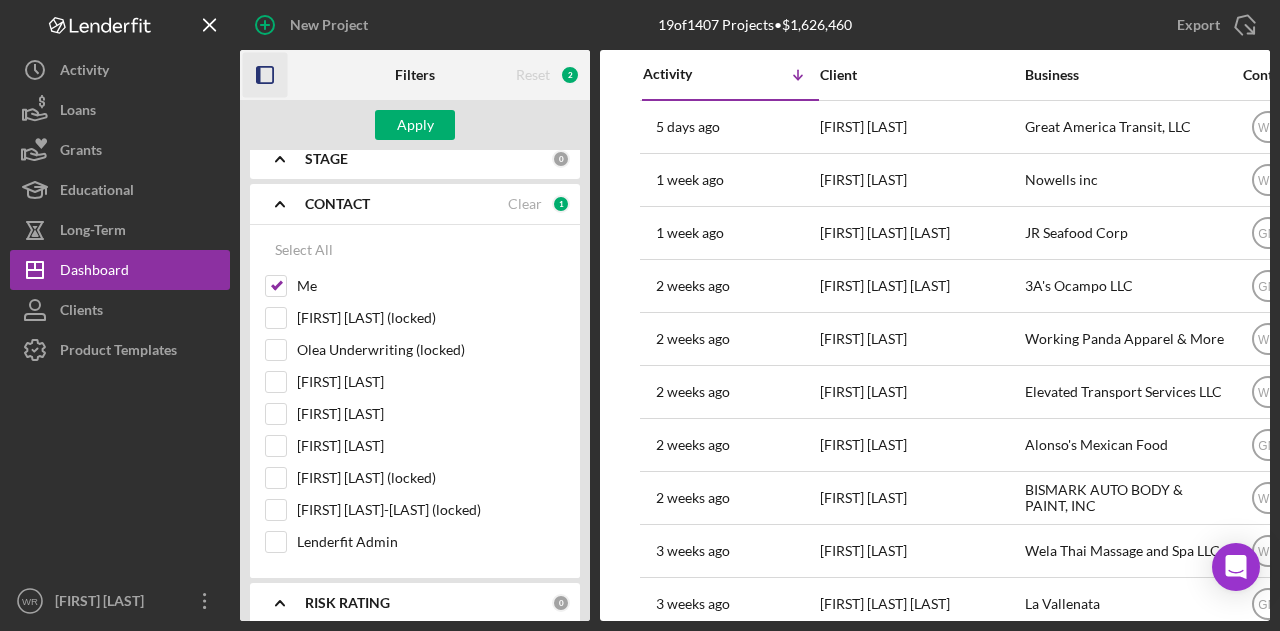click 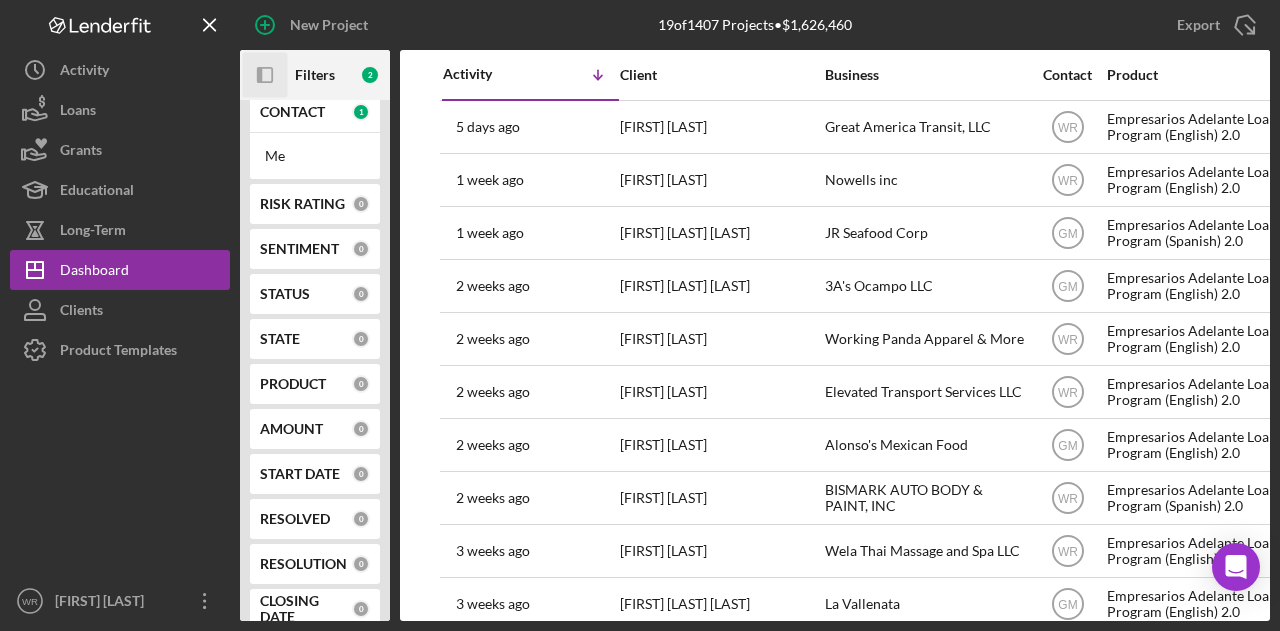 click on "Icon/Panel Side Expand" 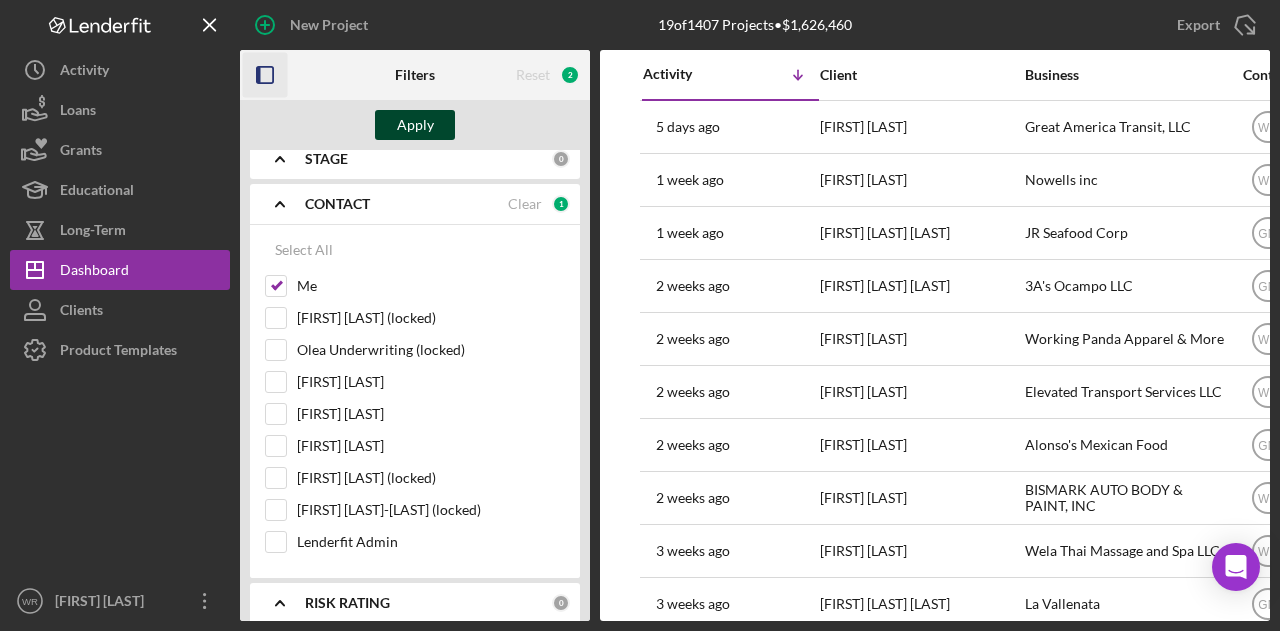 click on "Apply" at bounding box center (415, 125) 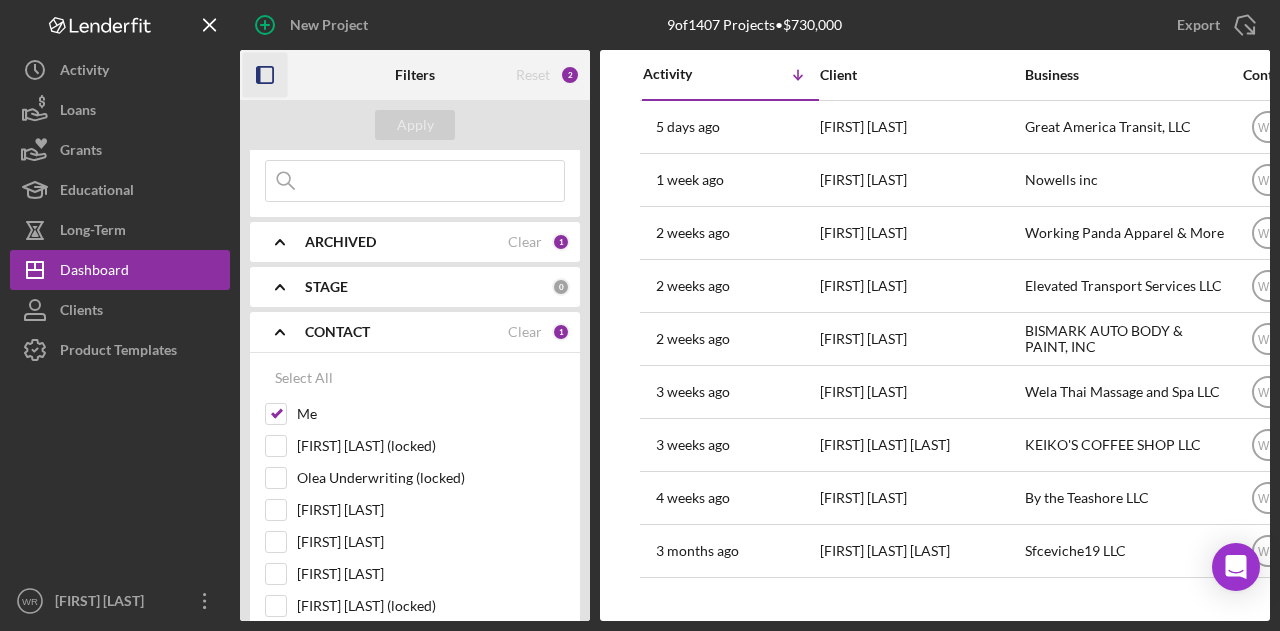 scroll, scrollTop: 0, scrollLeft: 0, axis: both 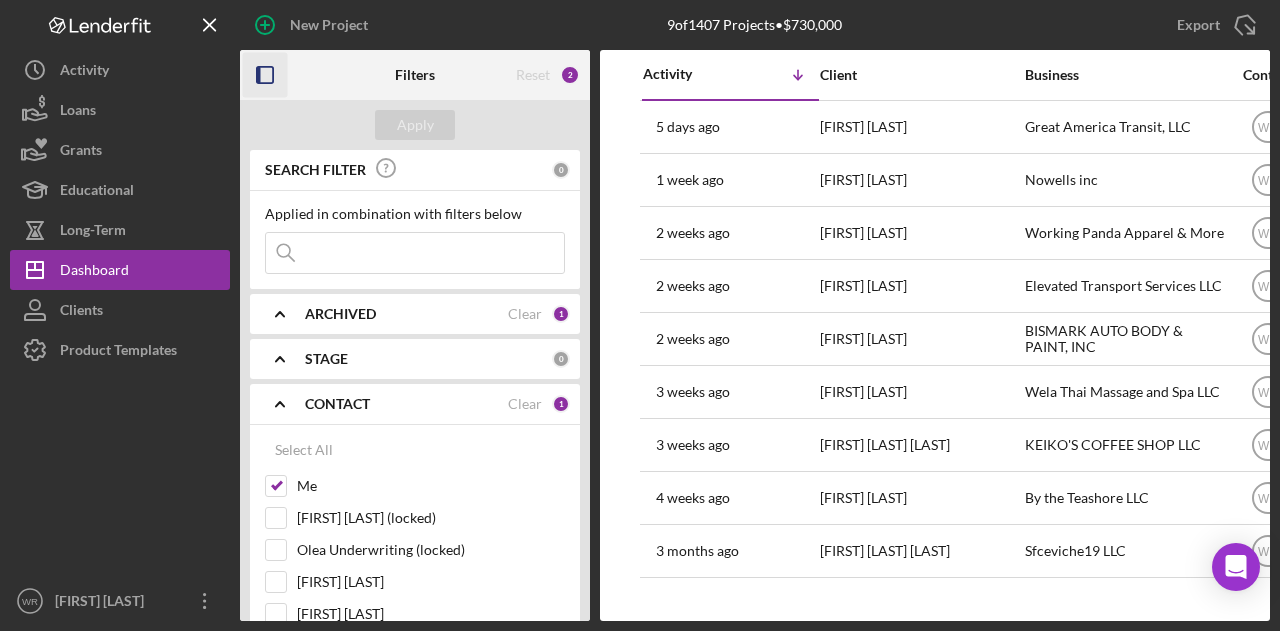 click on "Icon/Expander" 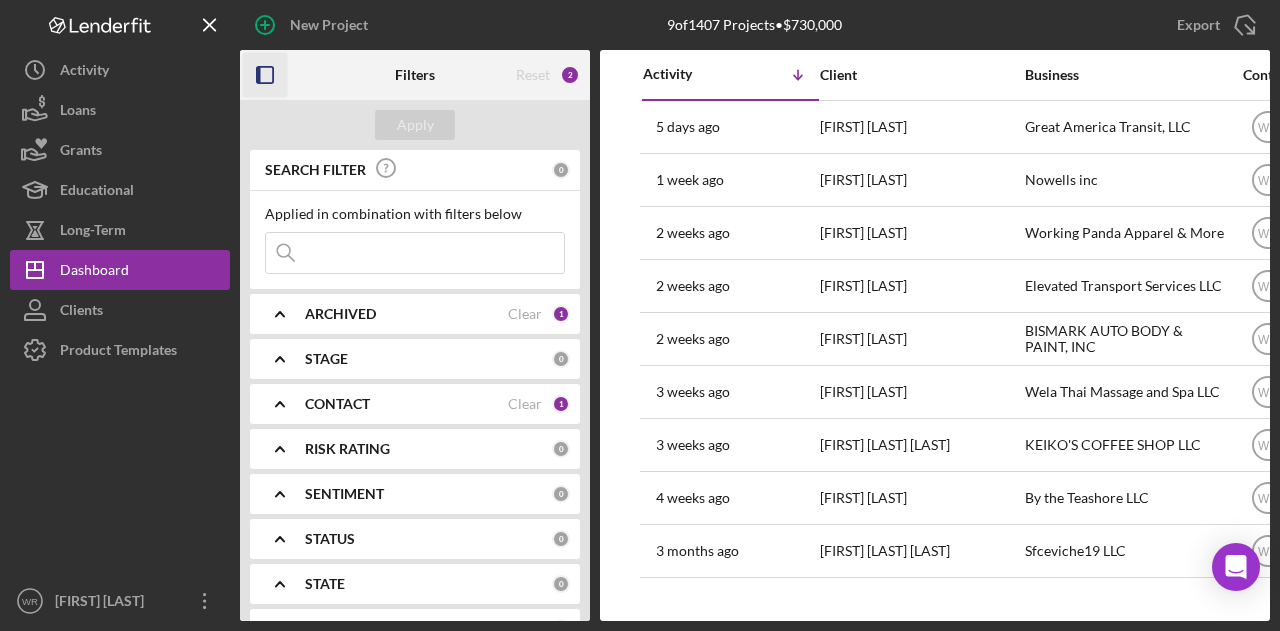 click 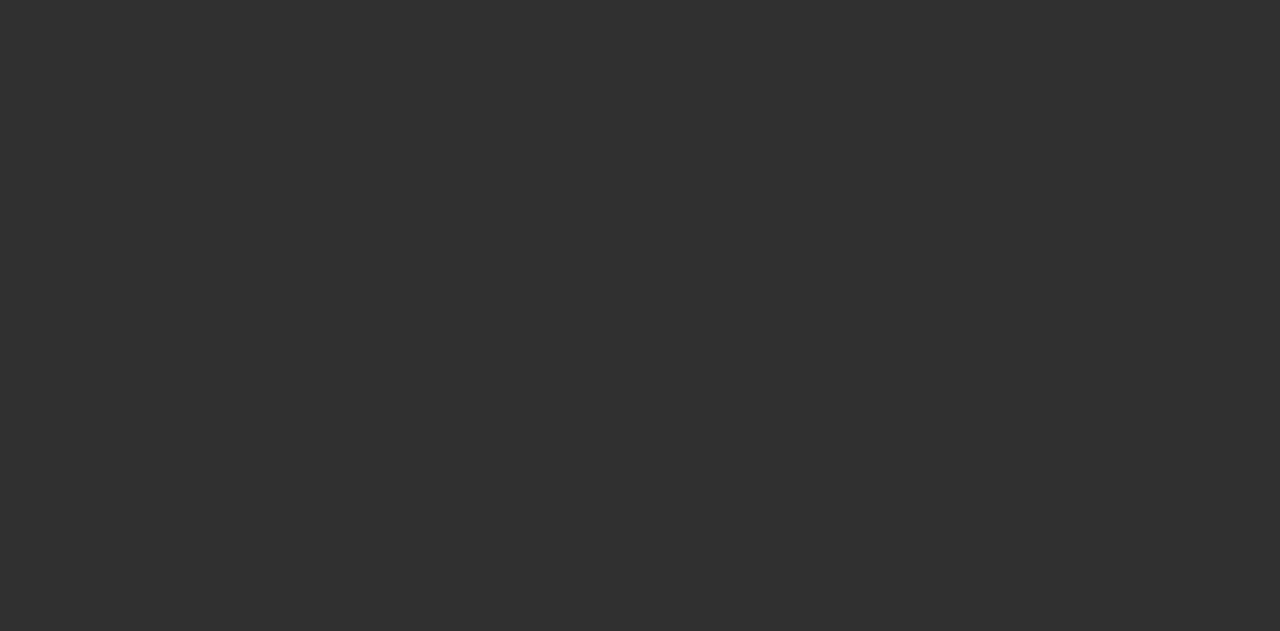 scroll, scrollTop: 0, scrollLeft: 0, axis: both 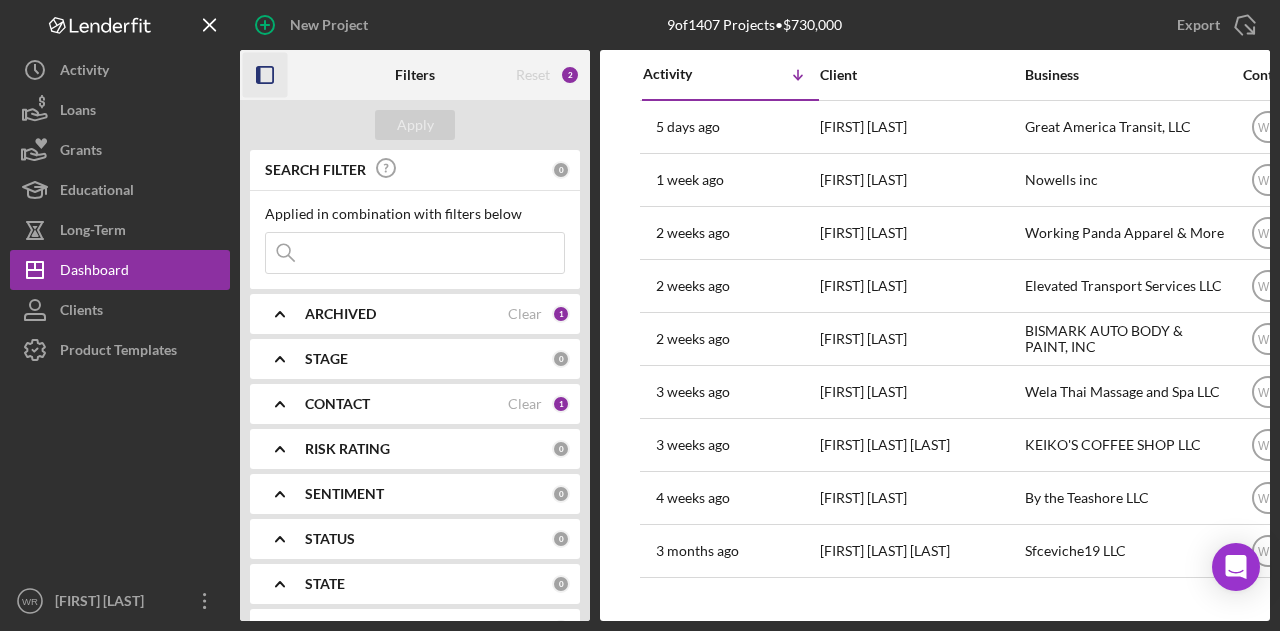 click 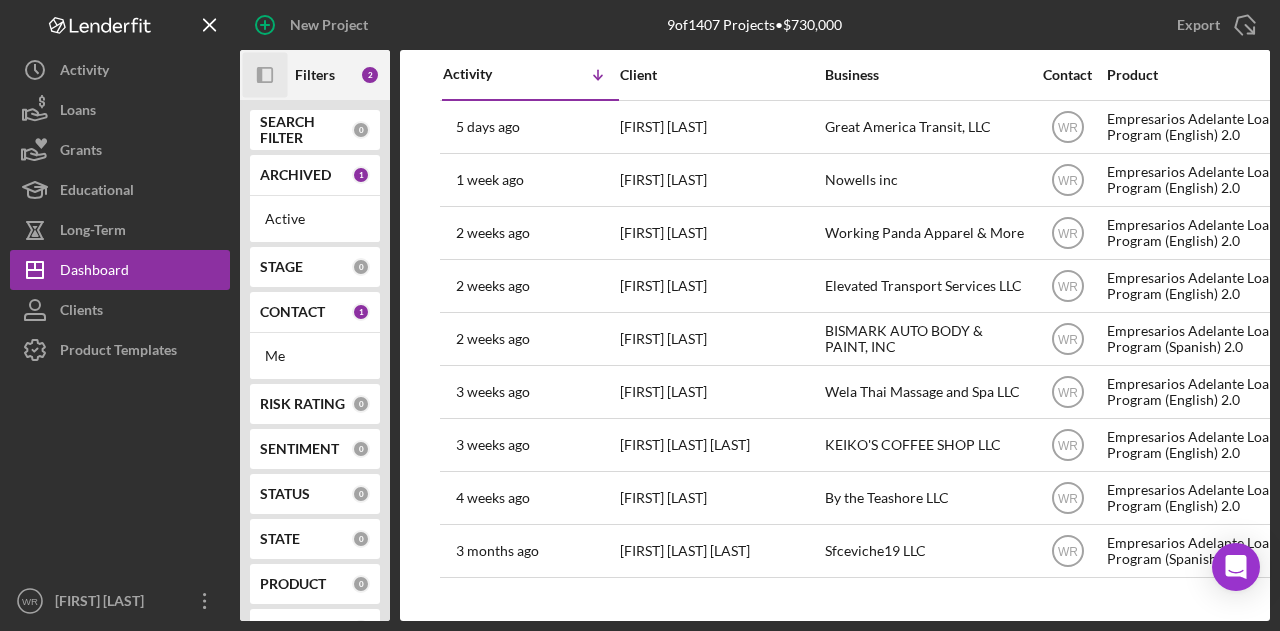 click on "Icon/Panel Side Expand" 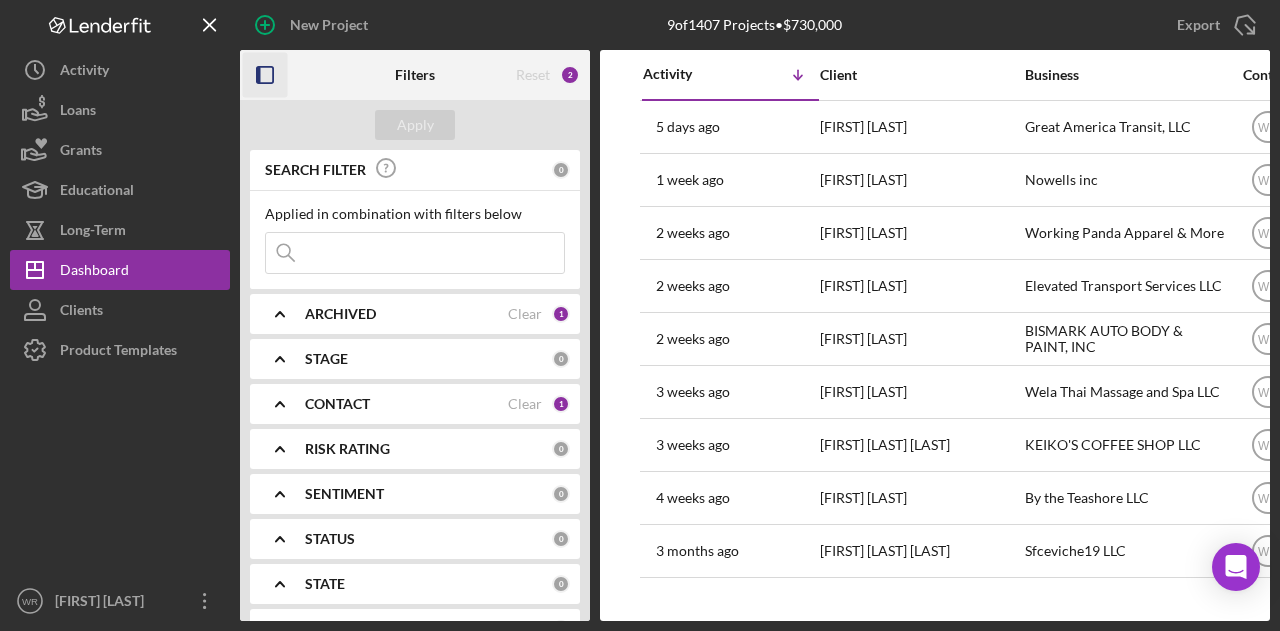 click on "CONTACT   Clear 1" at bounding box center [437, 404] 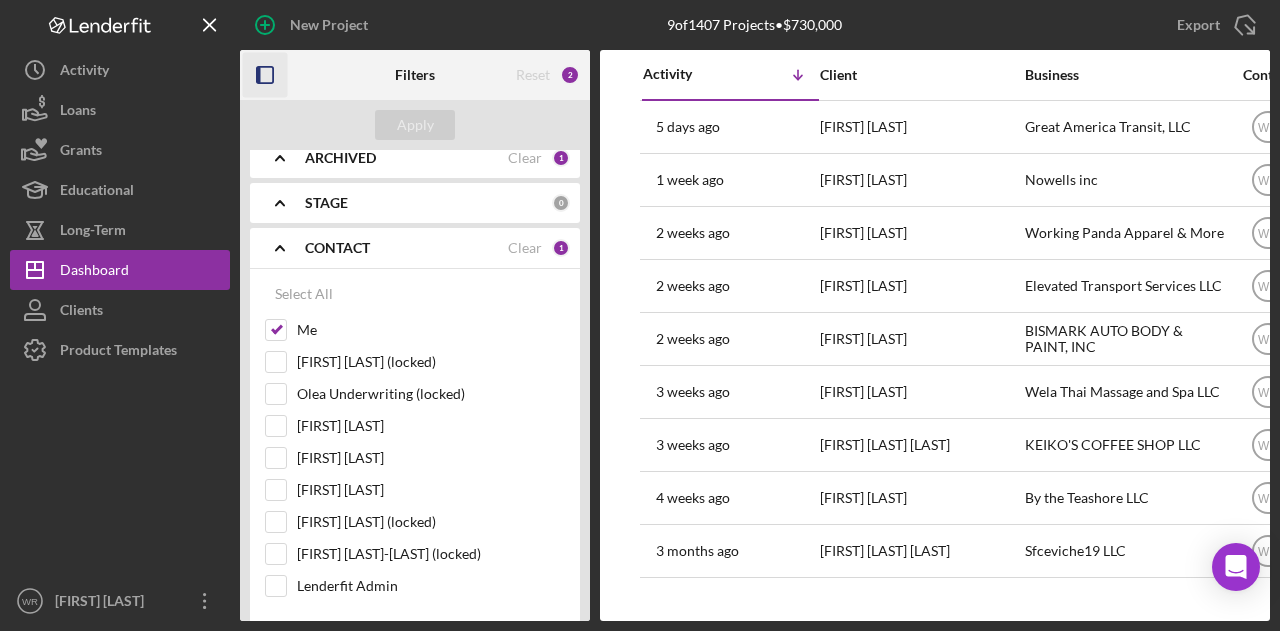 scroll, scrollTop: 200, scrollLeft: 0, axis: vertical 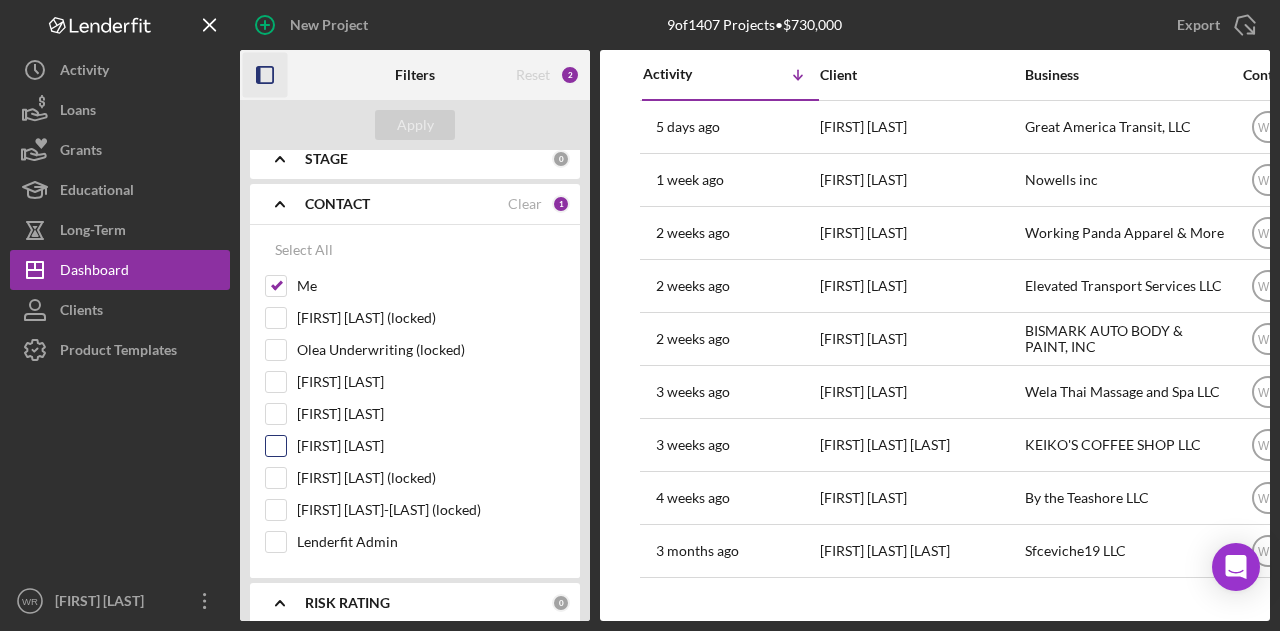 click on "Gloria Murillo" at bounding box center [431, 446] 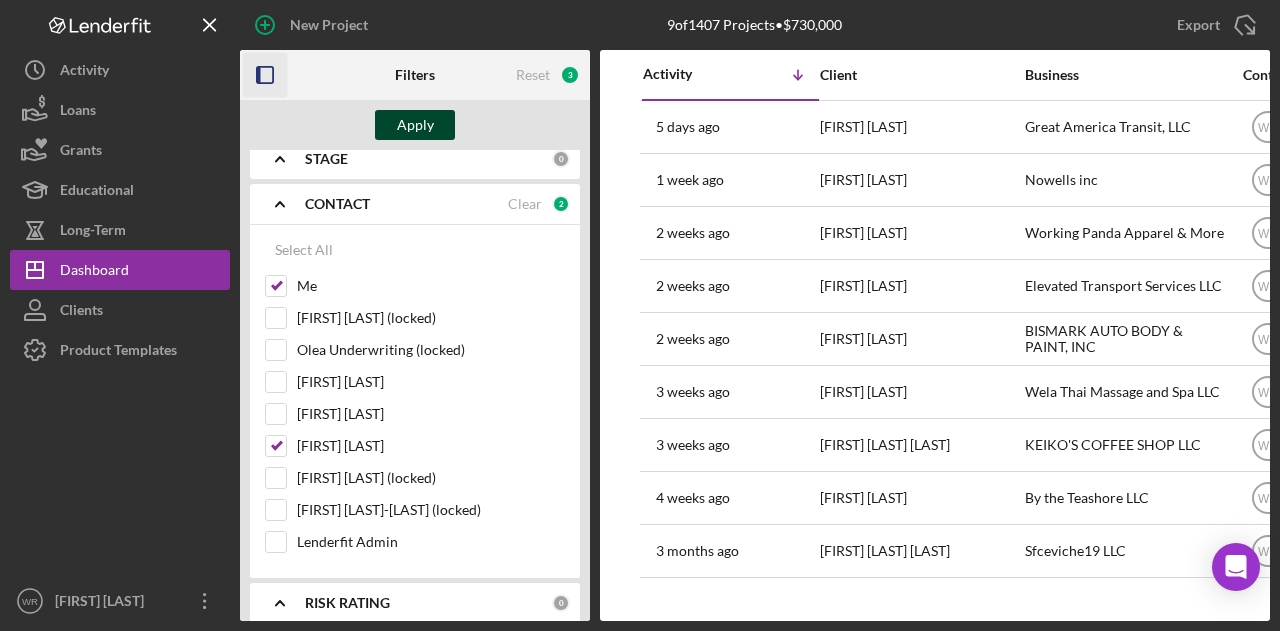 click on "Apply" at bounding box center [415, 125] 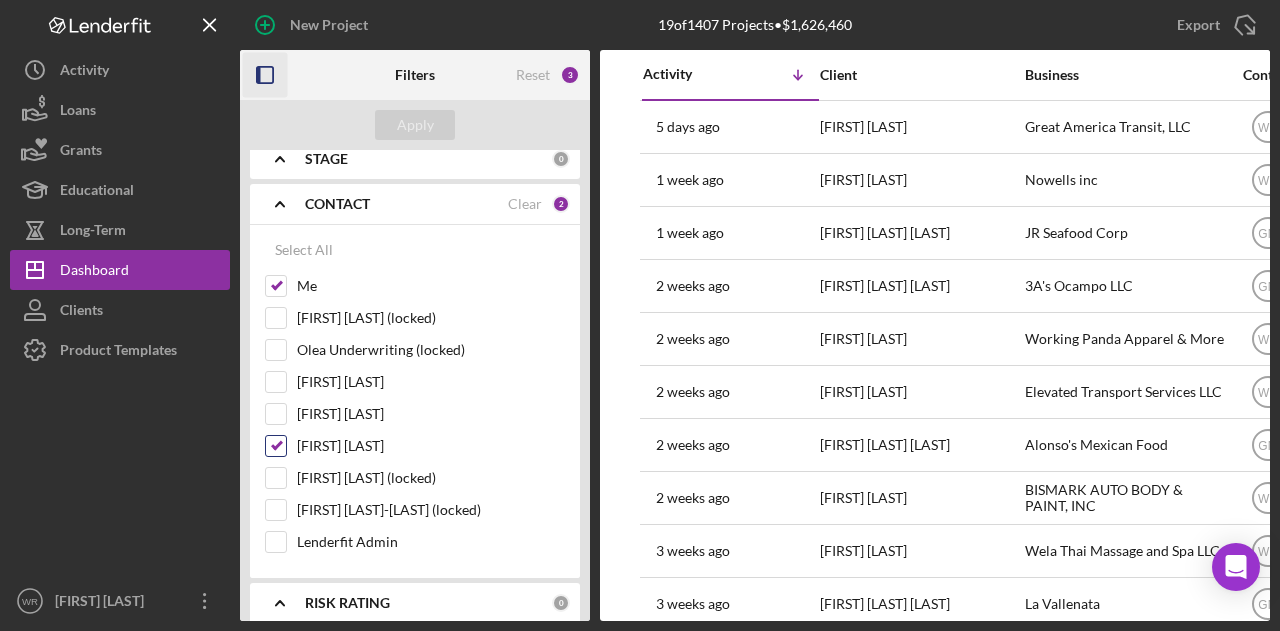 click on "Gloria Murillo" at bounding box center (431, 446) 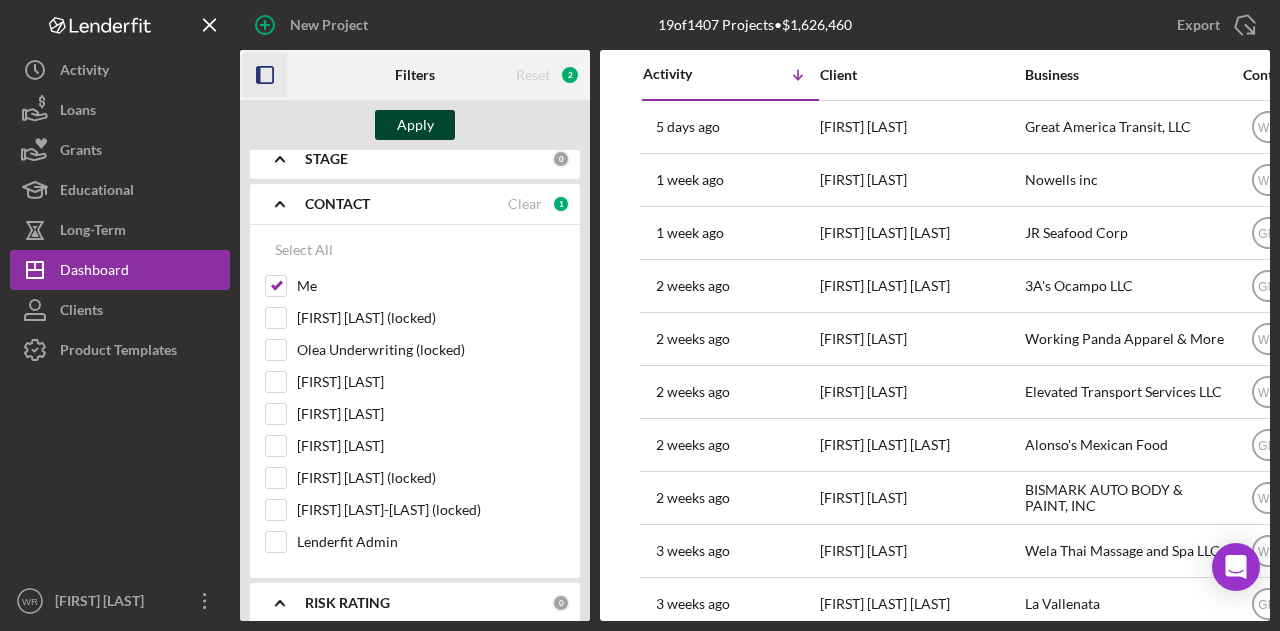 click on "Apply" at bounding box center (415, 125) 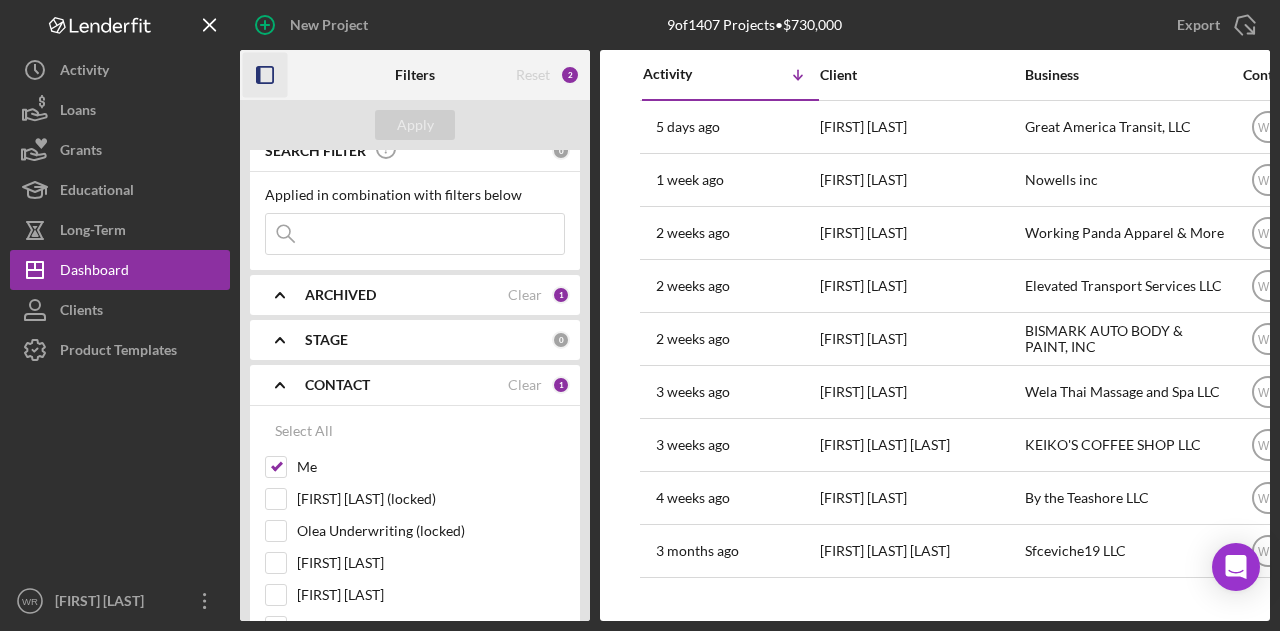 scroll, scrollTop: 0, scrollLeft: 0, axis: both 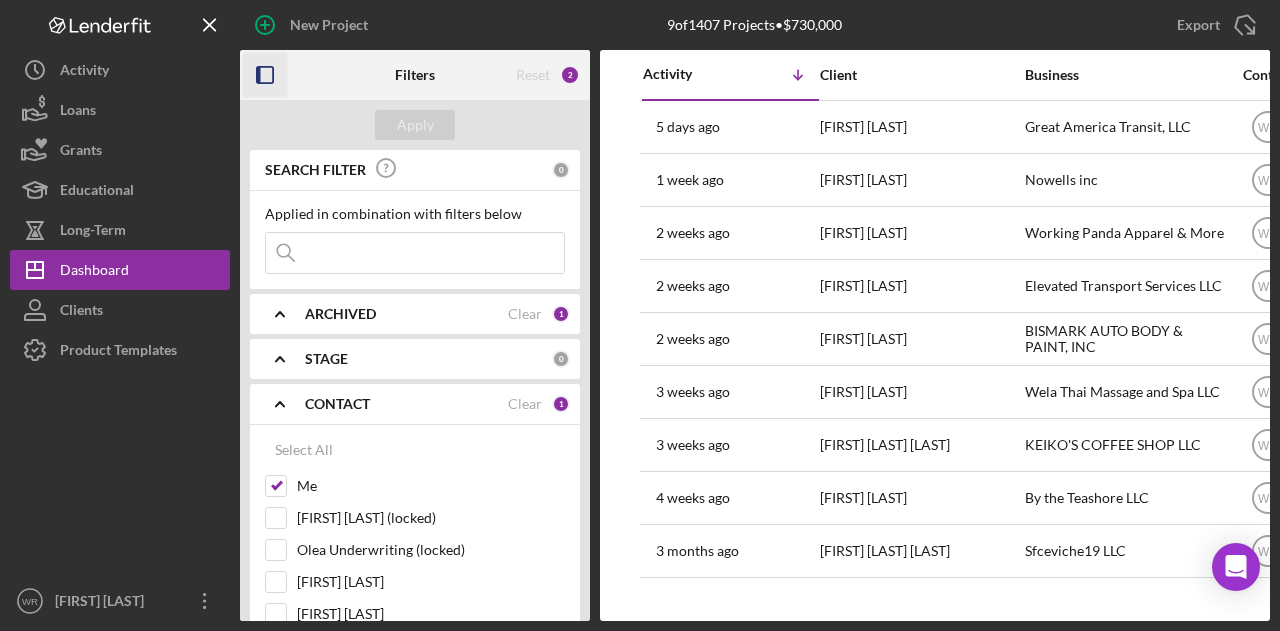 click 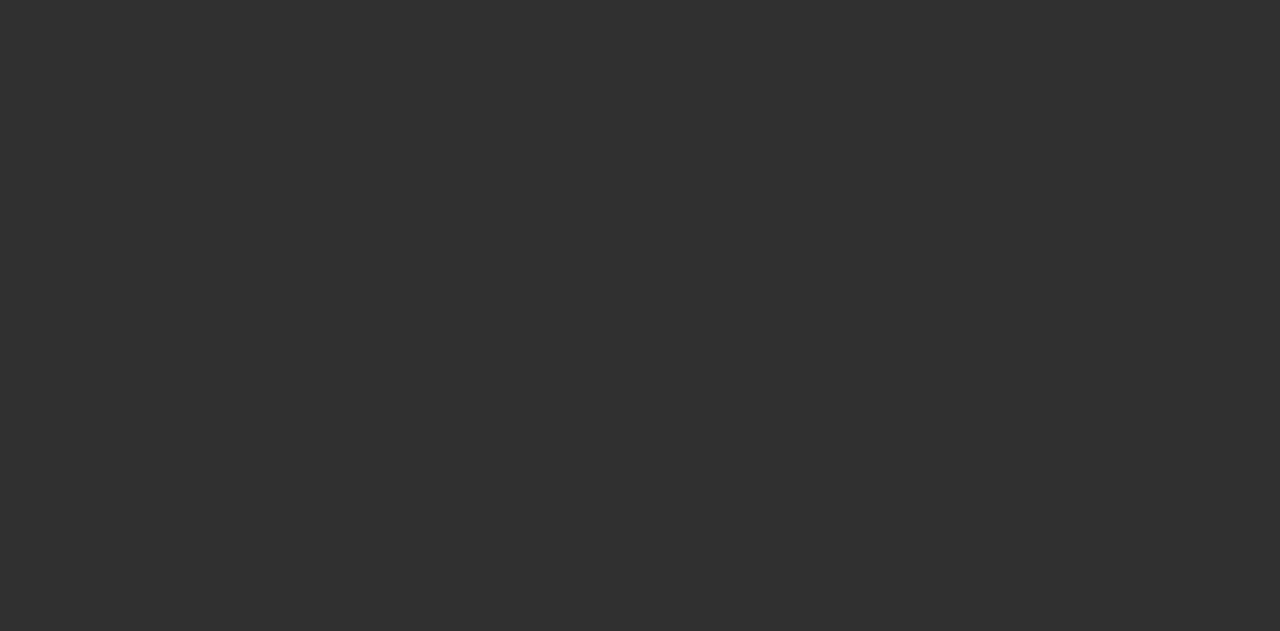 scroll, scrollTop: 0, scrollLeft: 0, axis: both 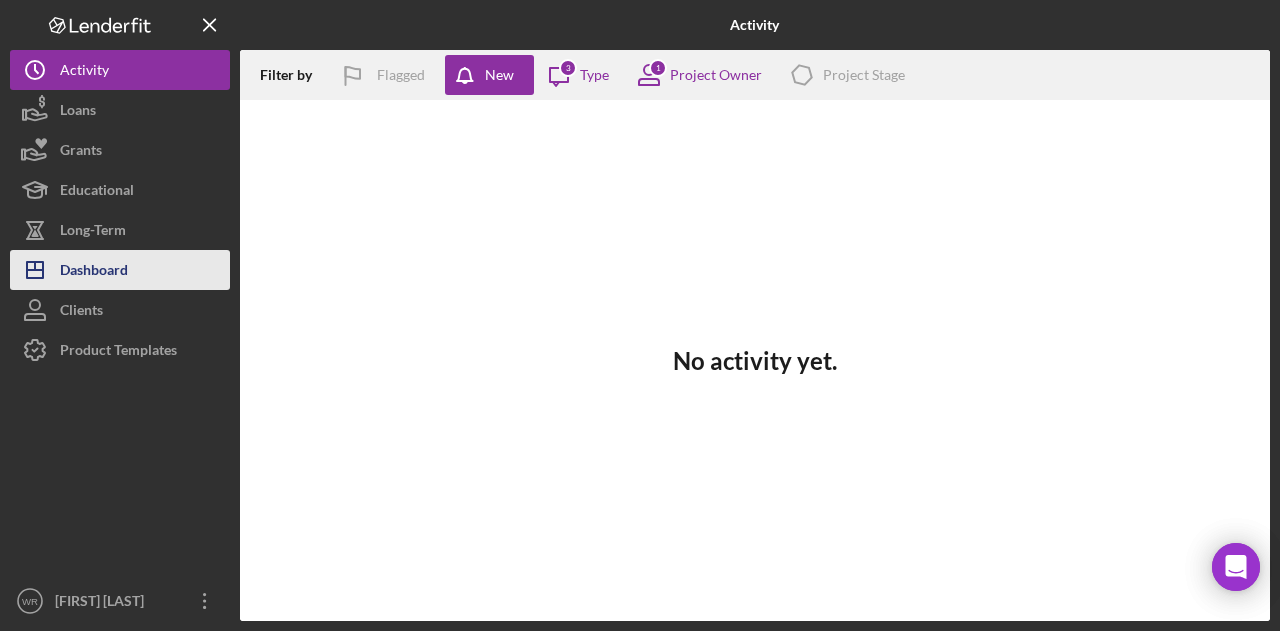 click on "Dashboard" at bounding box center (94, 272) 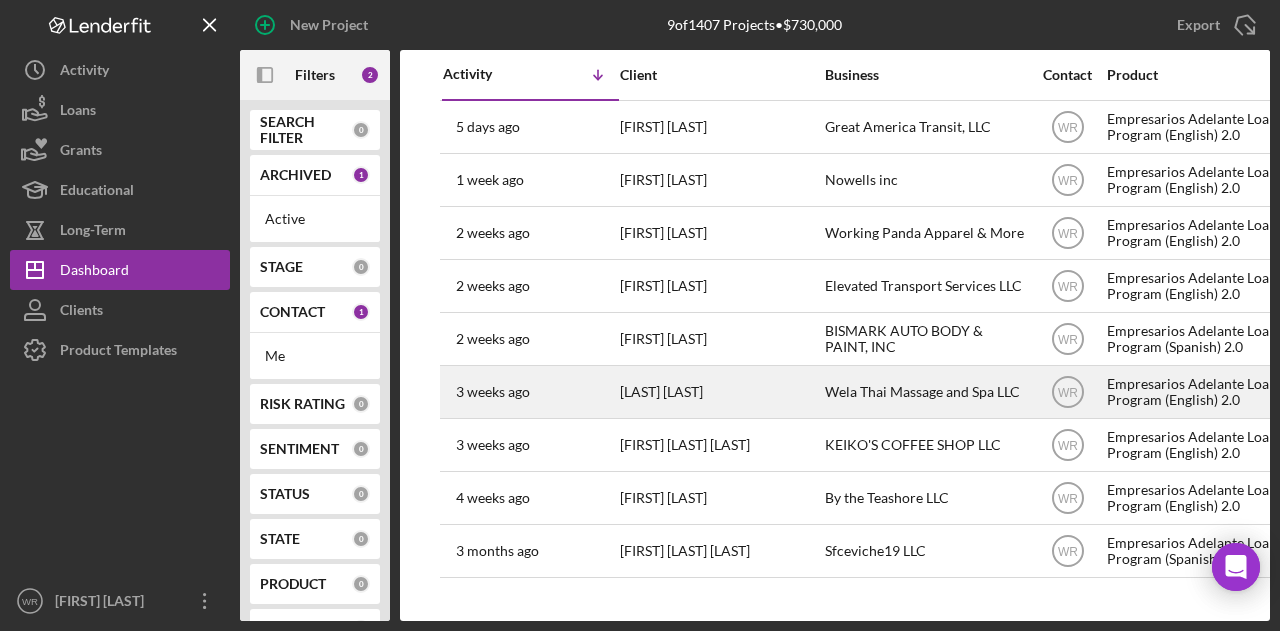 click on "[FIRST] [LAST]" at bounding box center [721, 392] 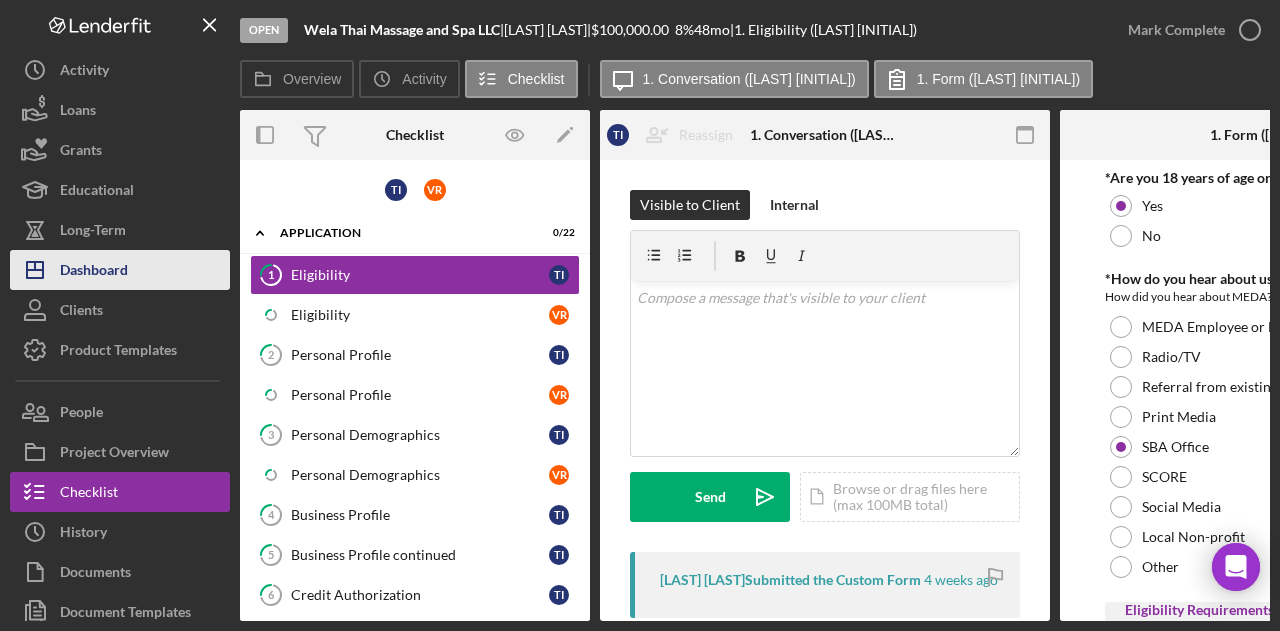 click on "Icon/Dashboard Dashboard" at bounding box center [120, 270] 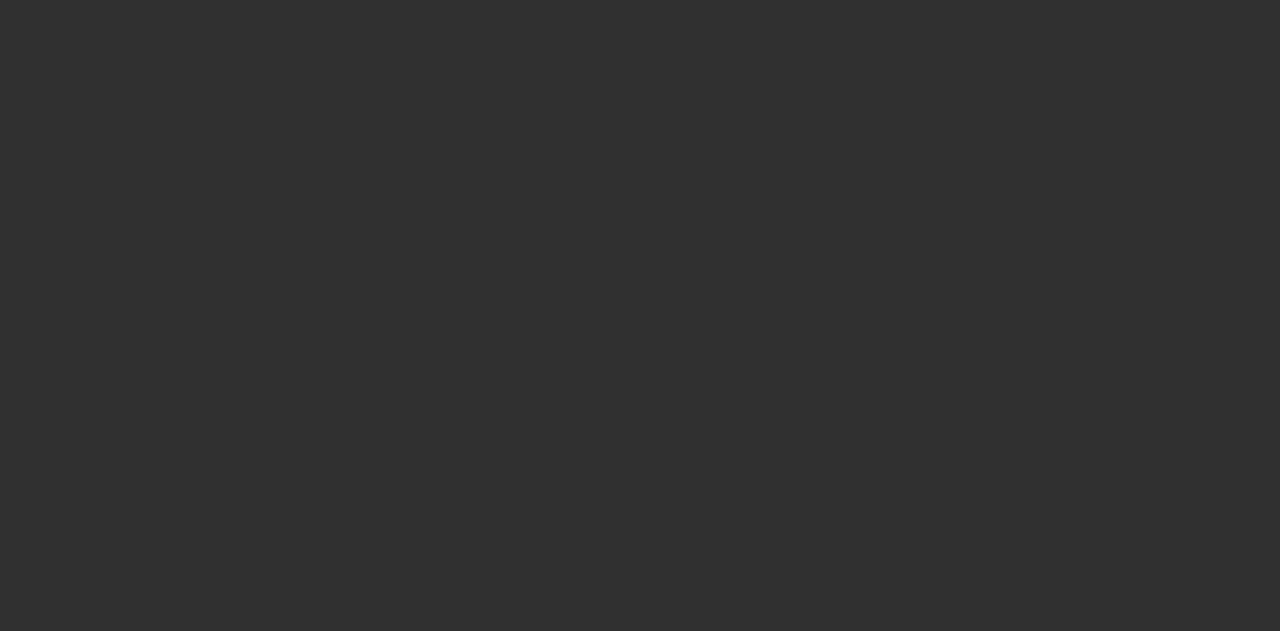 scroll, scrollTop: 0, scrollLeft: 0, axis: both 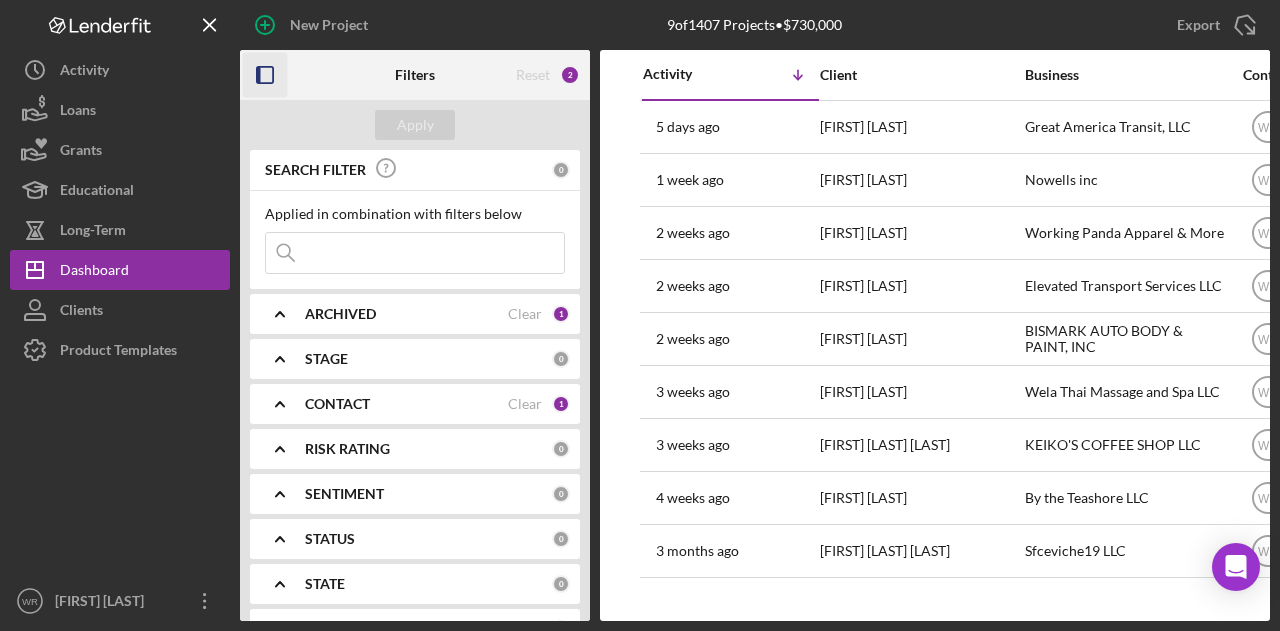 click 